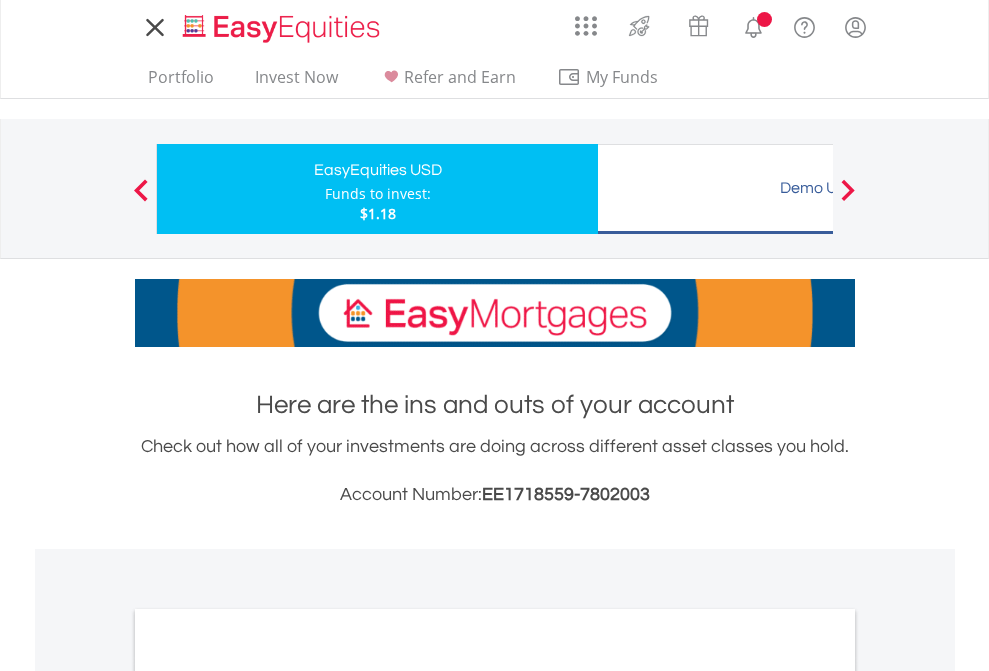 scroll, scrollTop: 0, scrollLeft: 0, axis: both 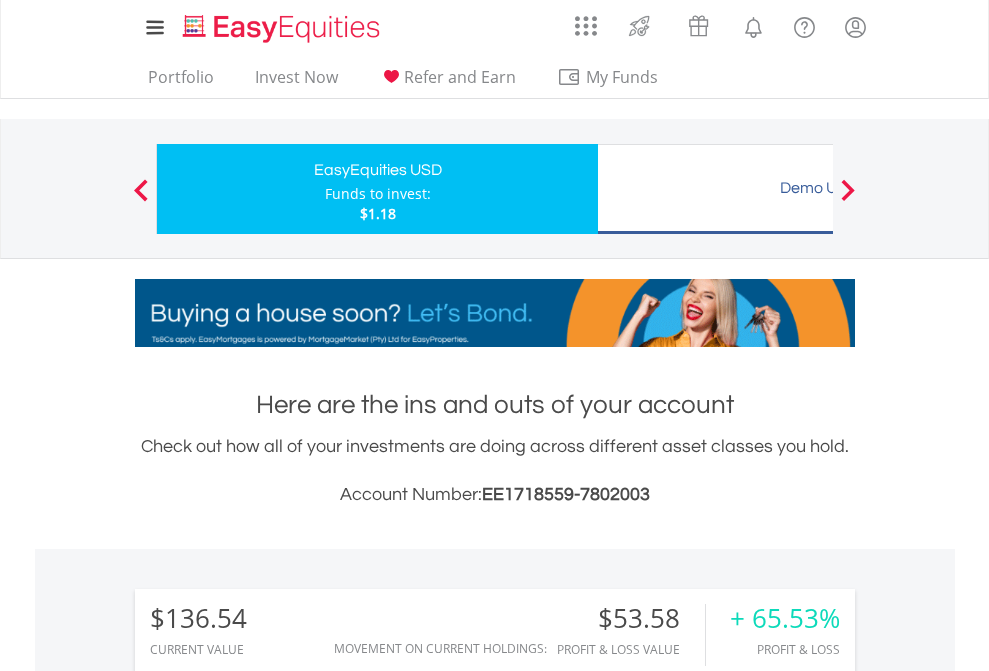 click on "Funds to invest:" at bounding box center (378, 194) 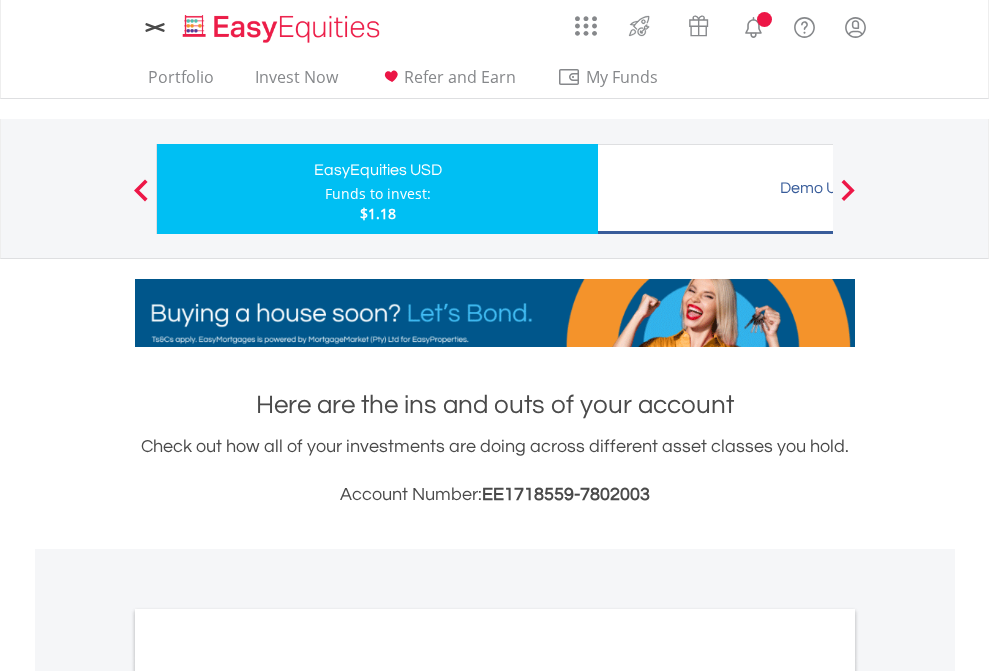 scroll, scrollTop: 0, scrollLeft: 0, axis: both 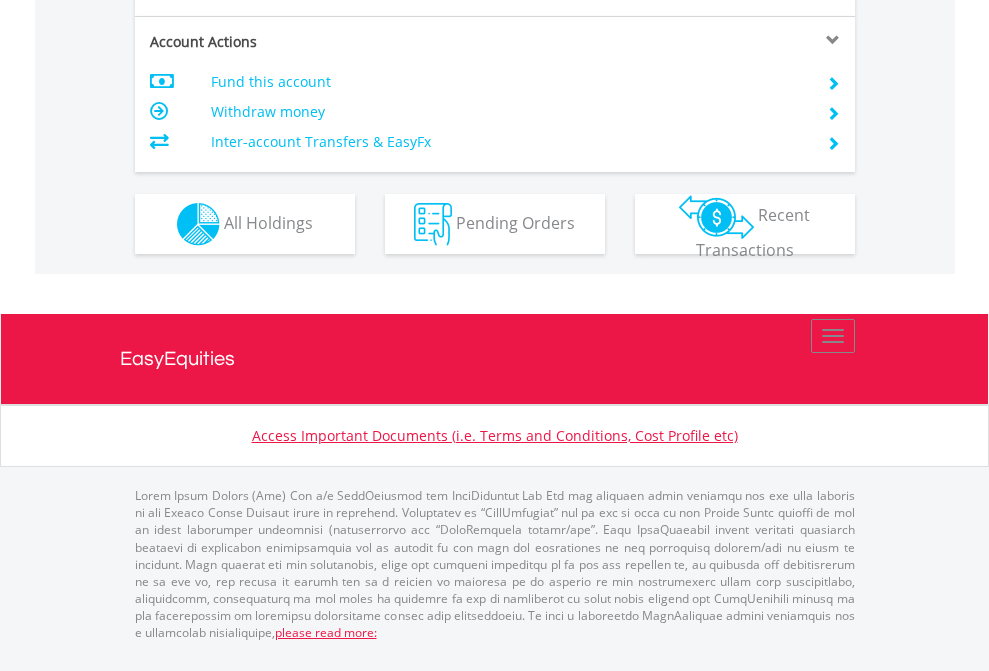 click on "Investment types" at bounding box center (706, -337) 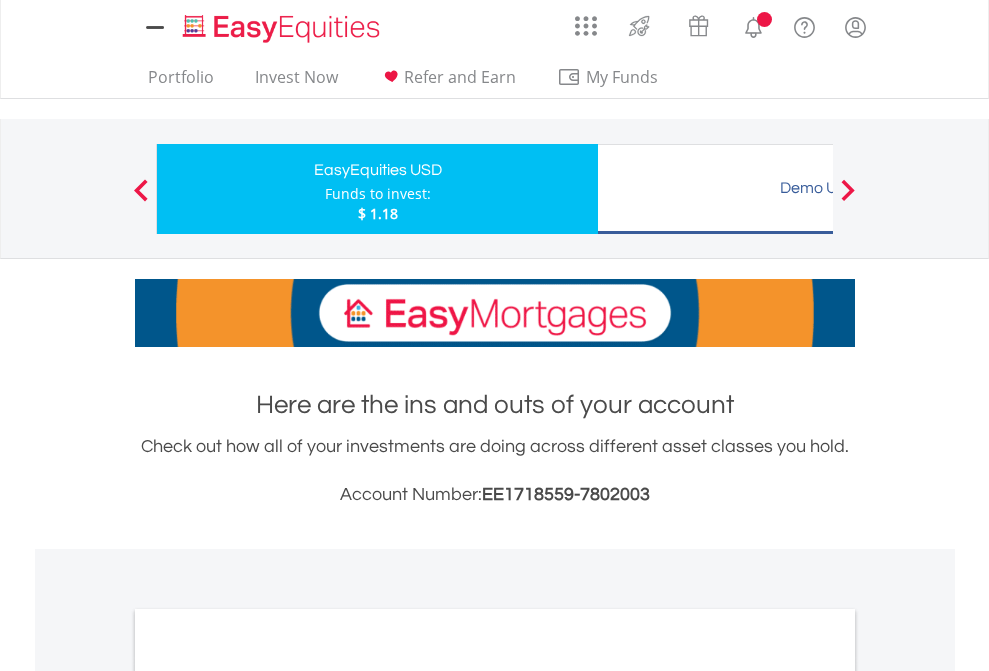 scroll, scrollTop: 1202, scrollLeft: 0, axis: vertical 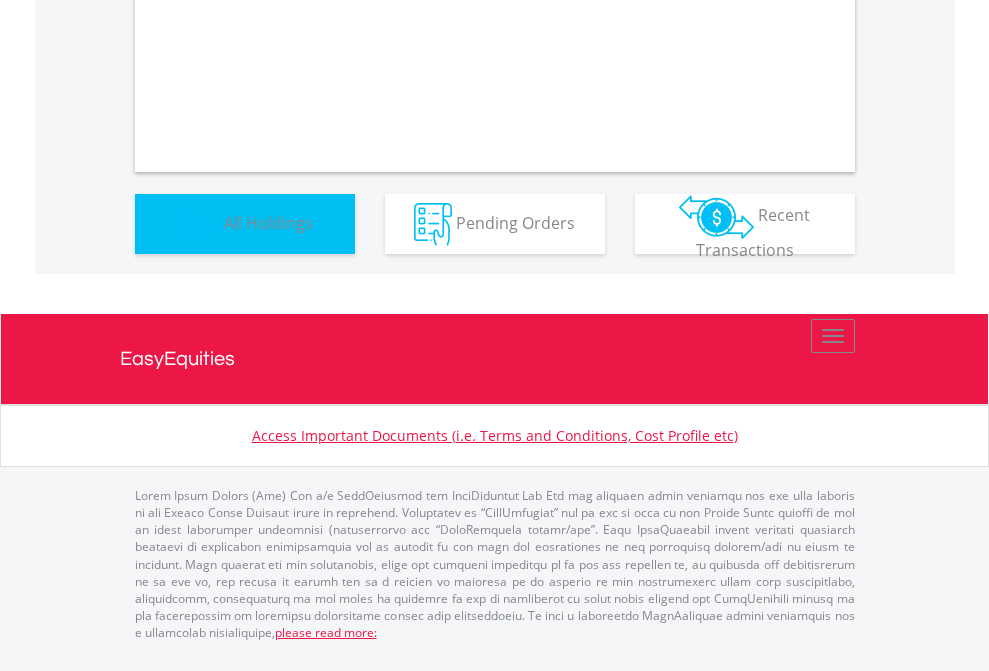 click on "All Holdings" at bounding box center (268, 222) 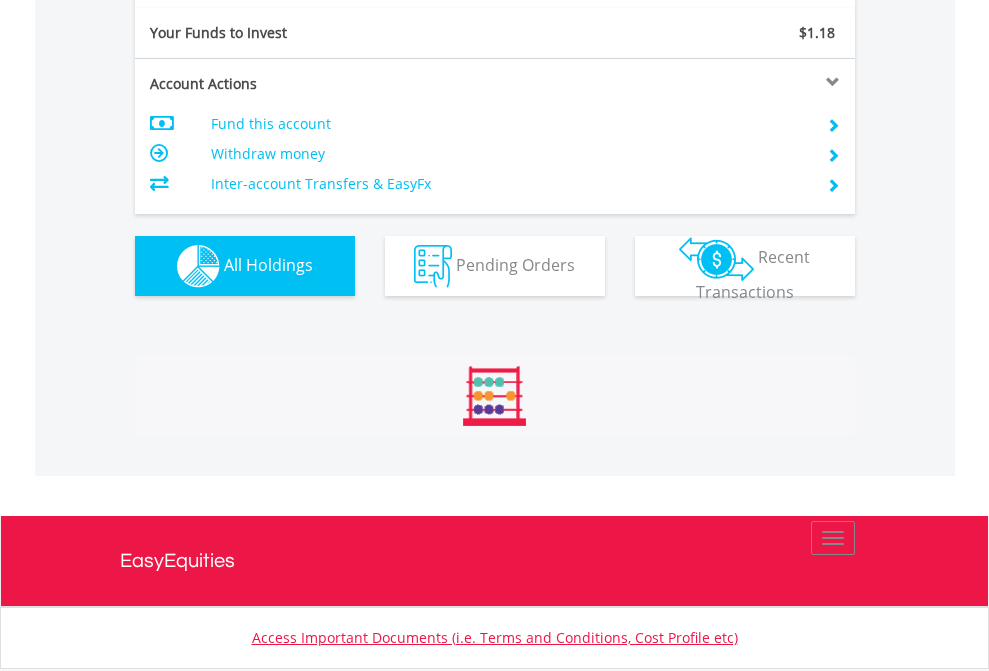 scroll, scrollTop: 999808, scrollLeft: 999687, axis: both 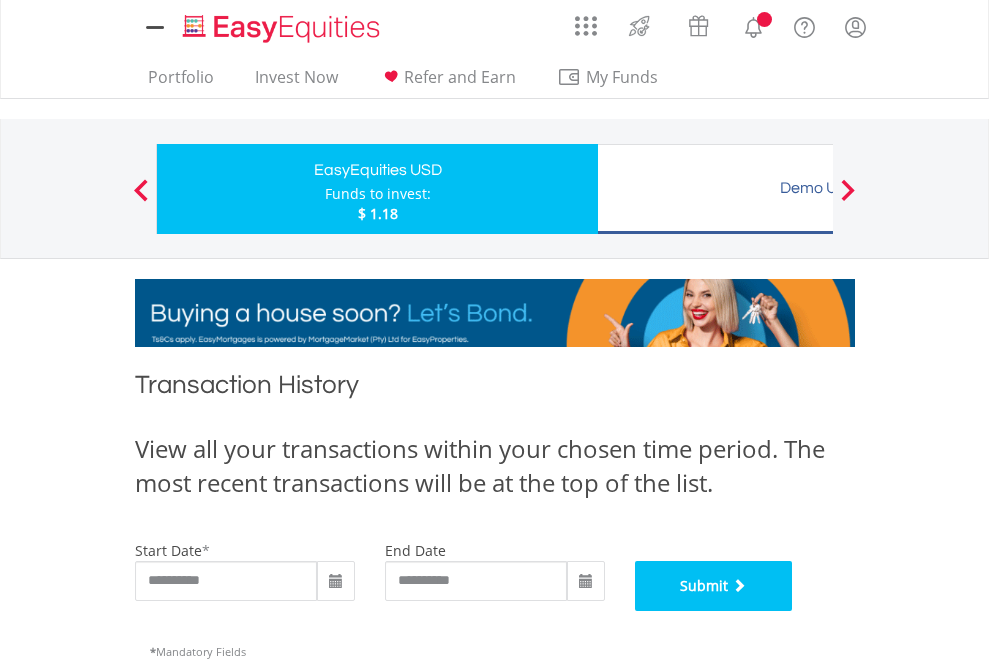 click on "Submit" at bounding box center (714, 586) 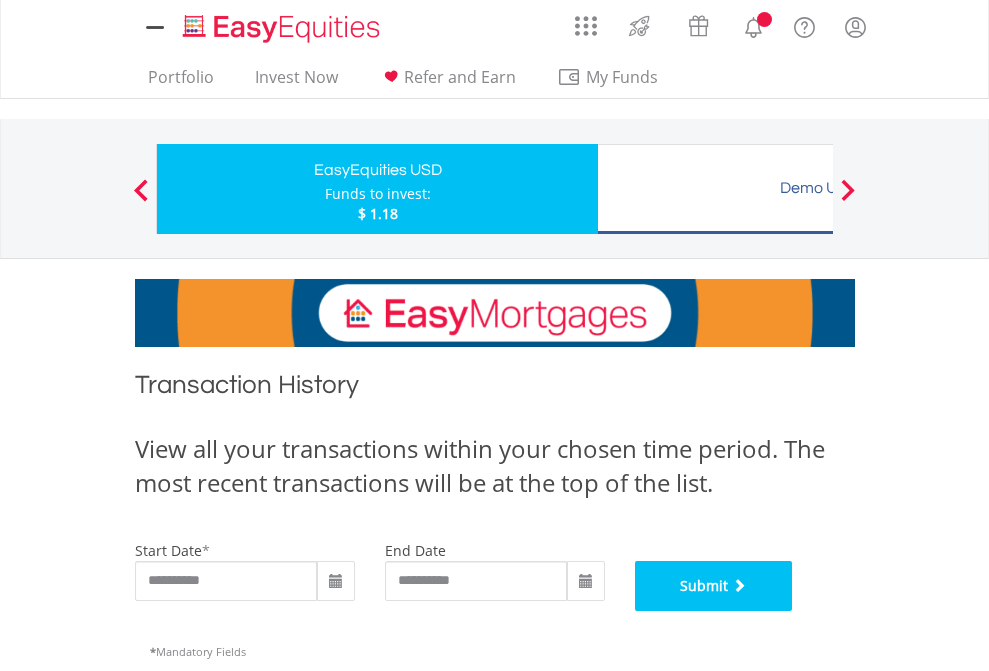 scroll, scrollTop: 811, scrollLeft: 0, axis: vertical 